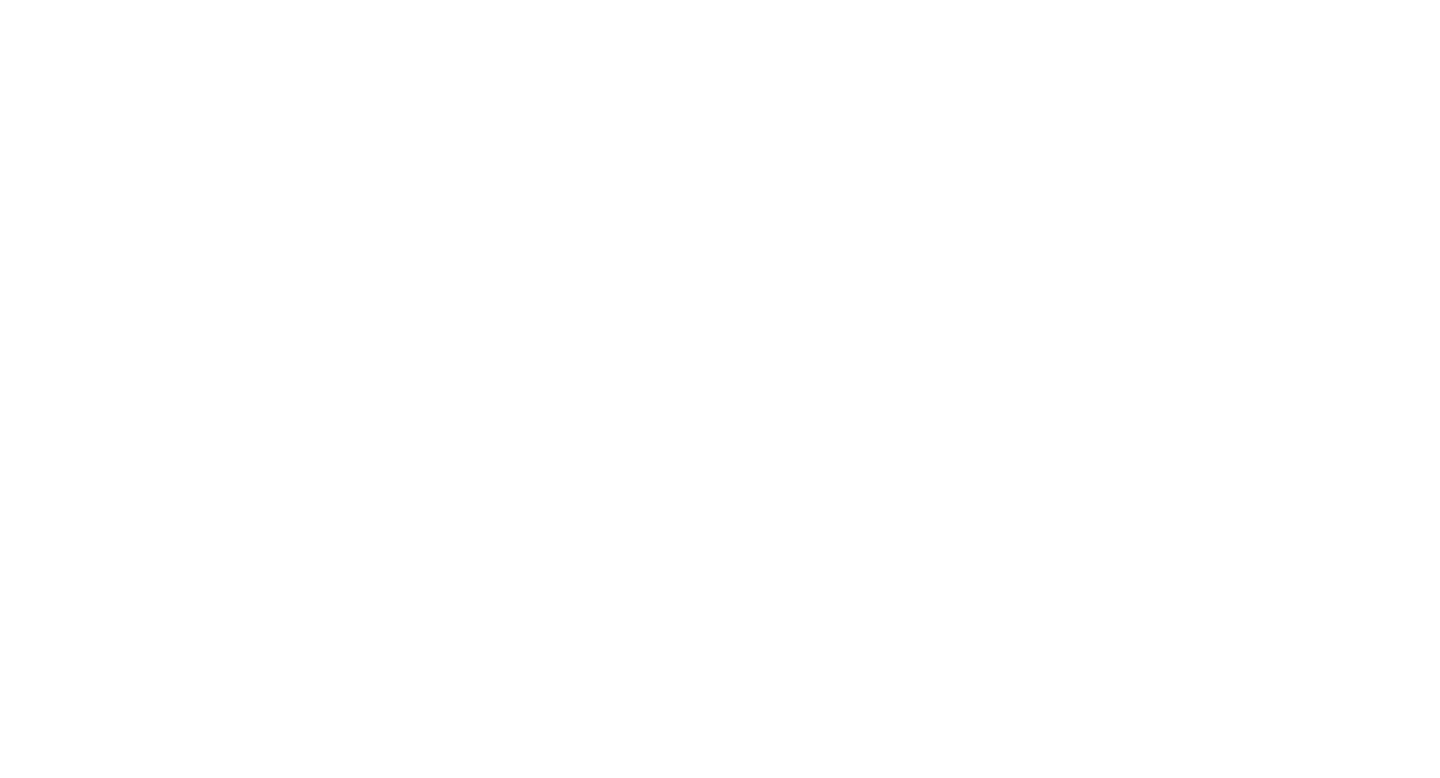 scroll, scrollTop: 0, scrollLeft: 0, axis: both 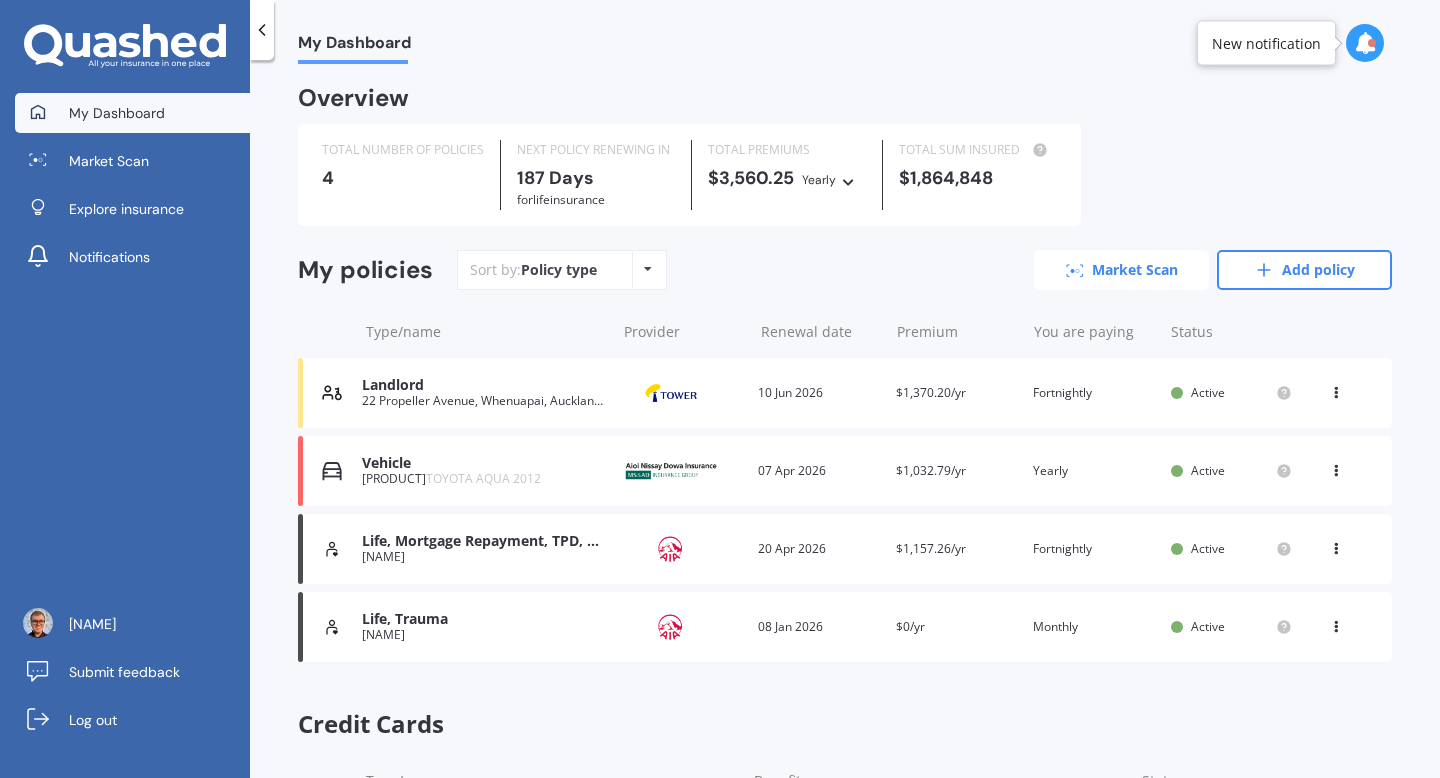 click at bounding box center [1075, 270] 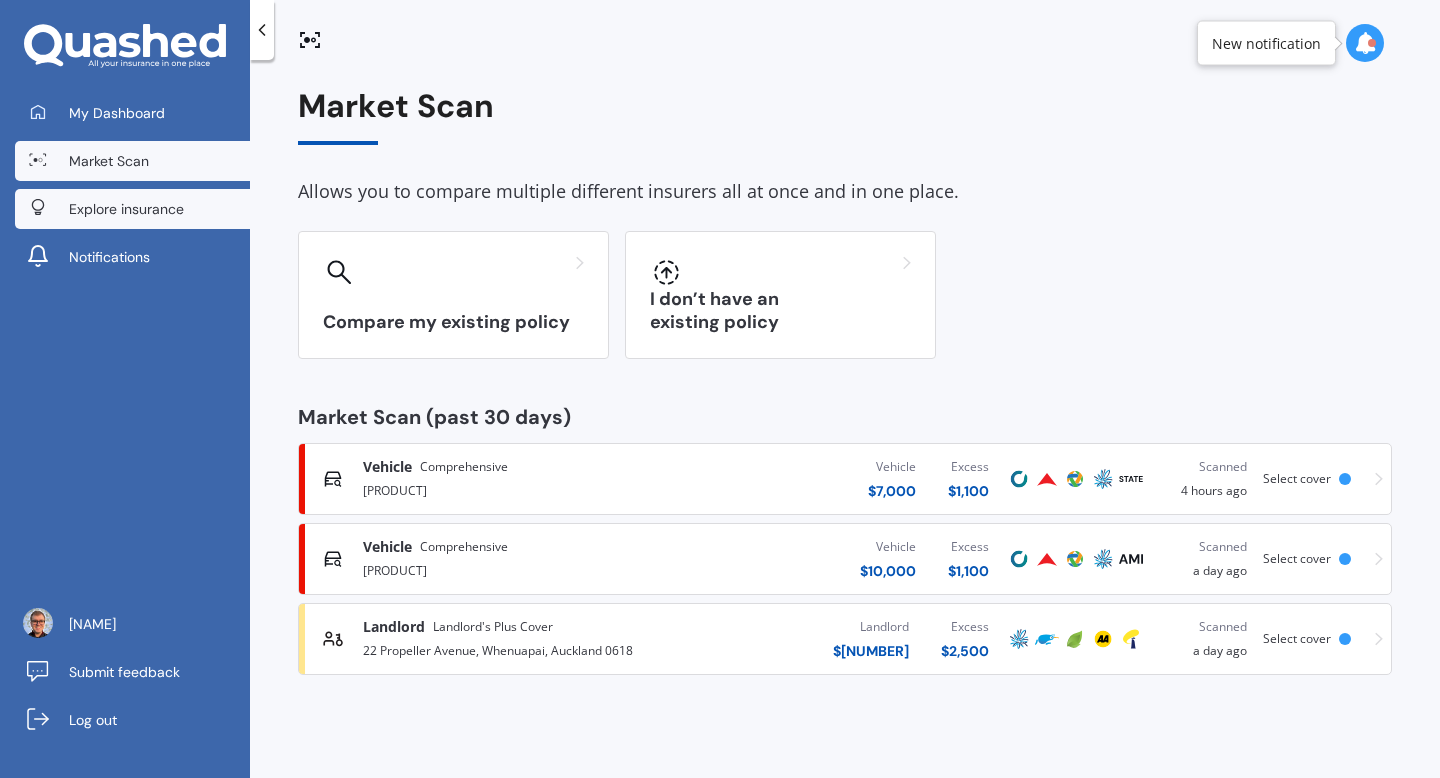 click on "Explore insurance" at bounding box center (126, 209) 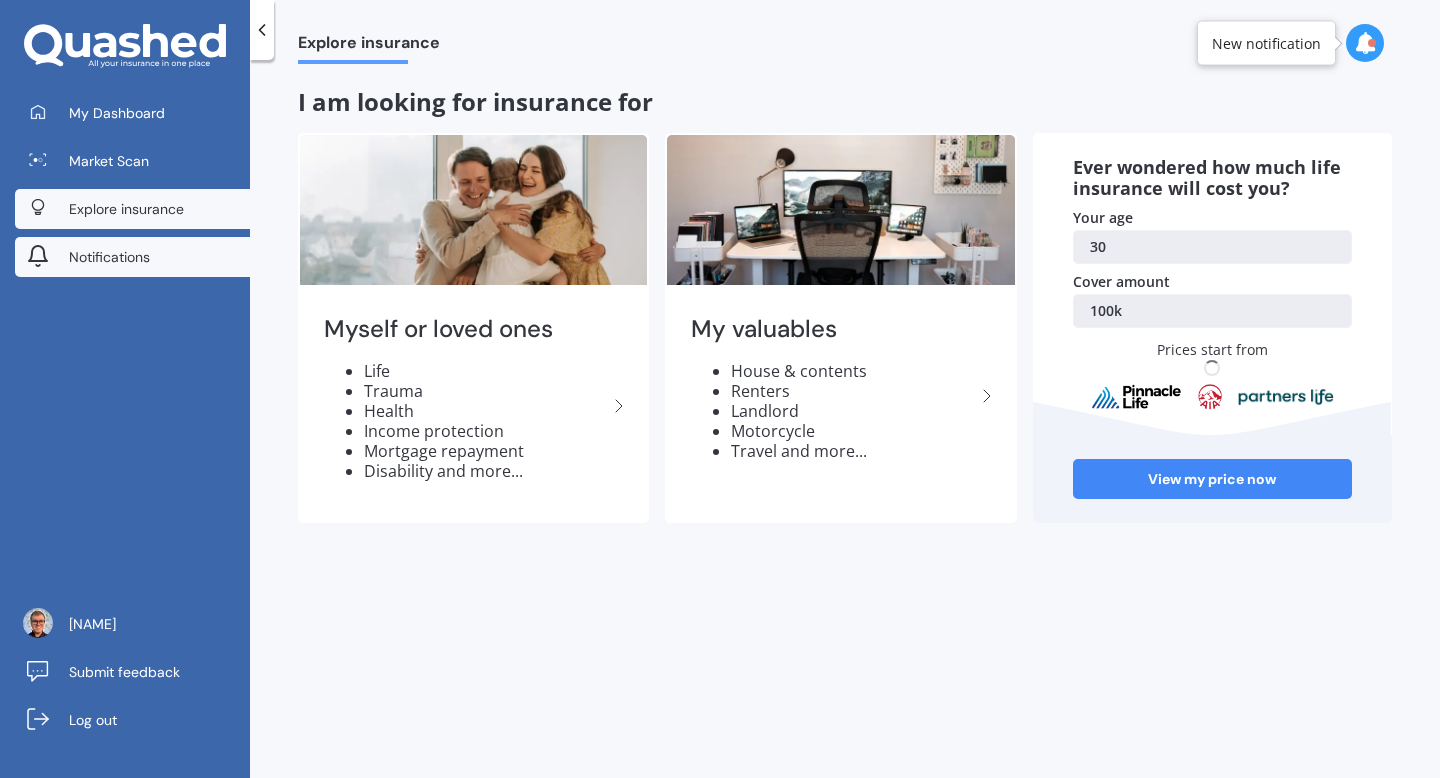 click on "Notifications" at bounding box center [109, 257] 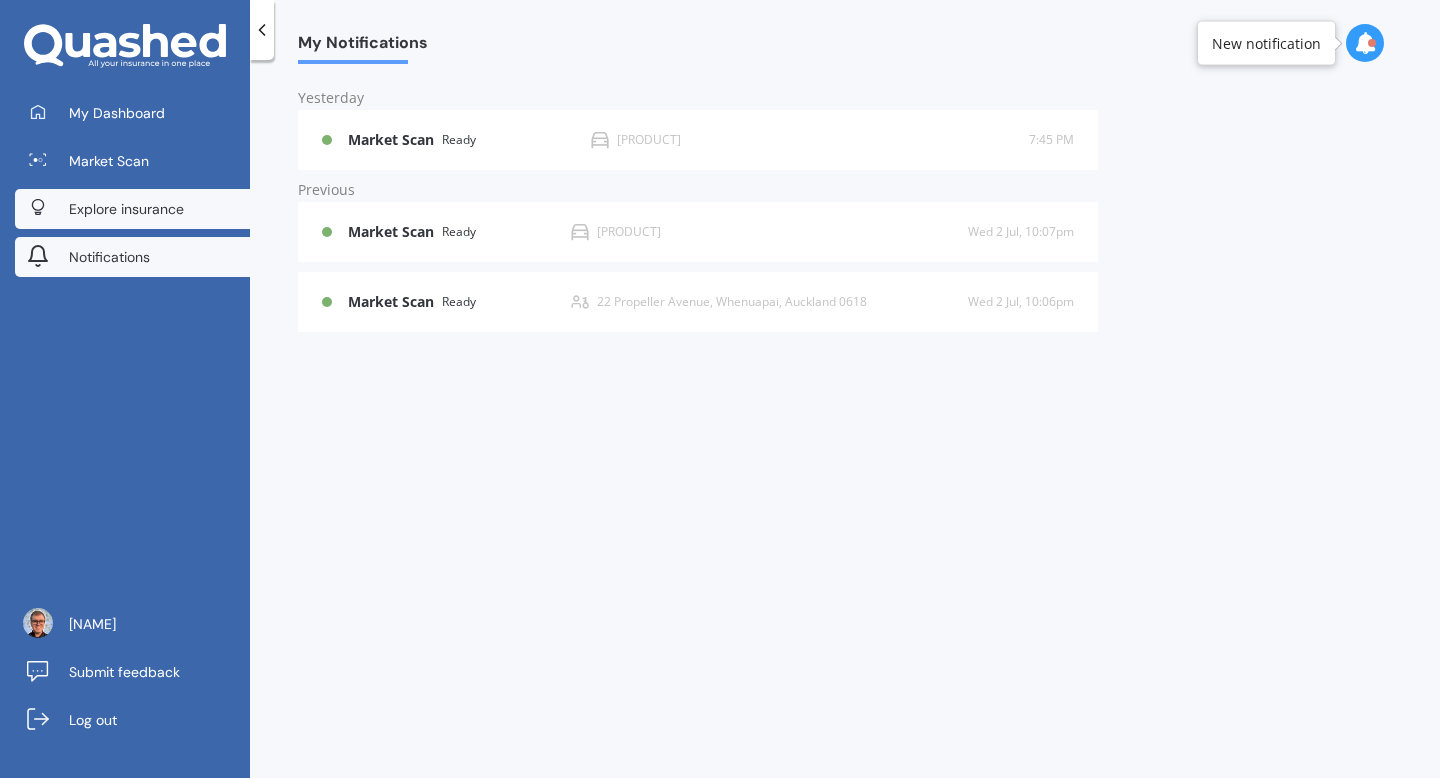 click on "Explore insurance" at bounding box center (132, 209) 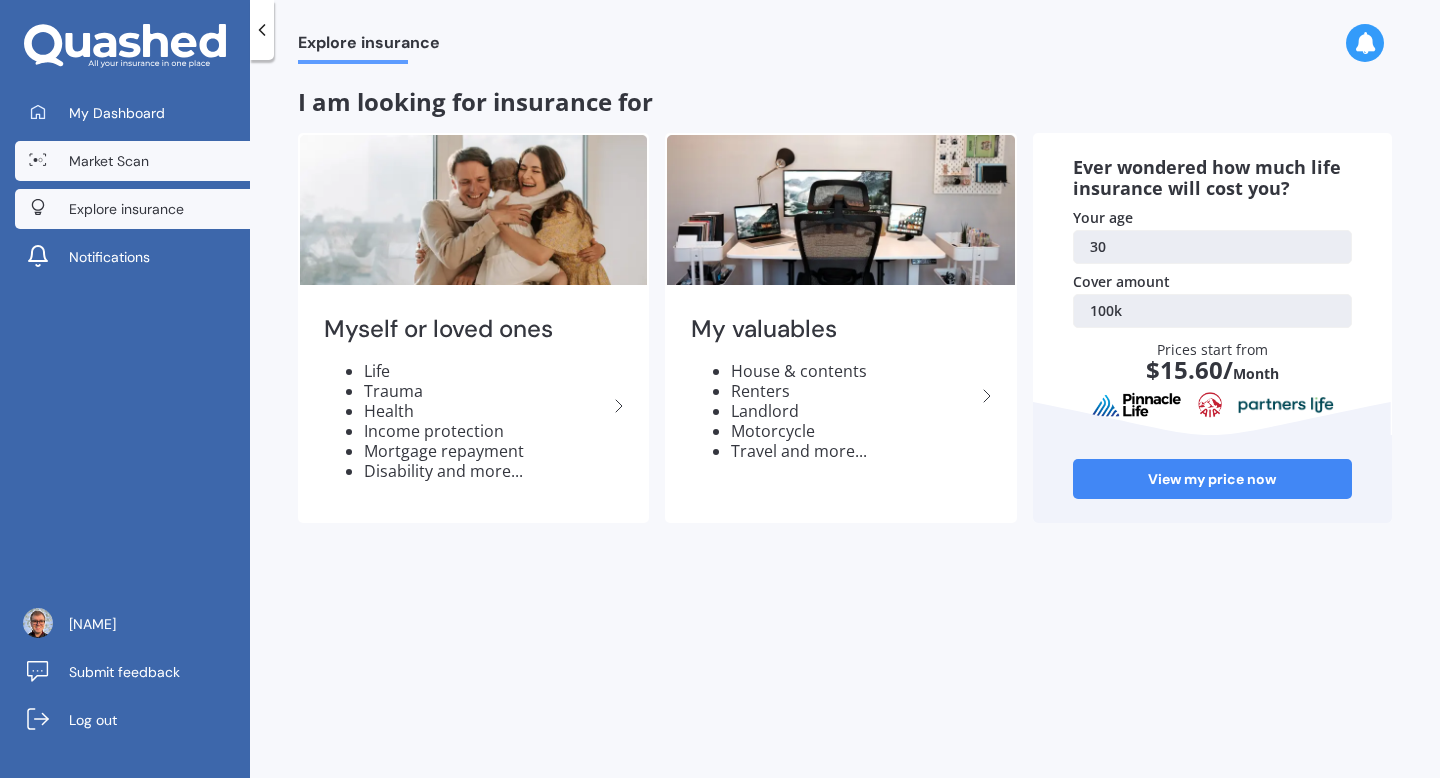 click on "Market Scan" at bounding box center [109, 161] 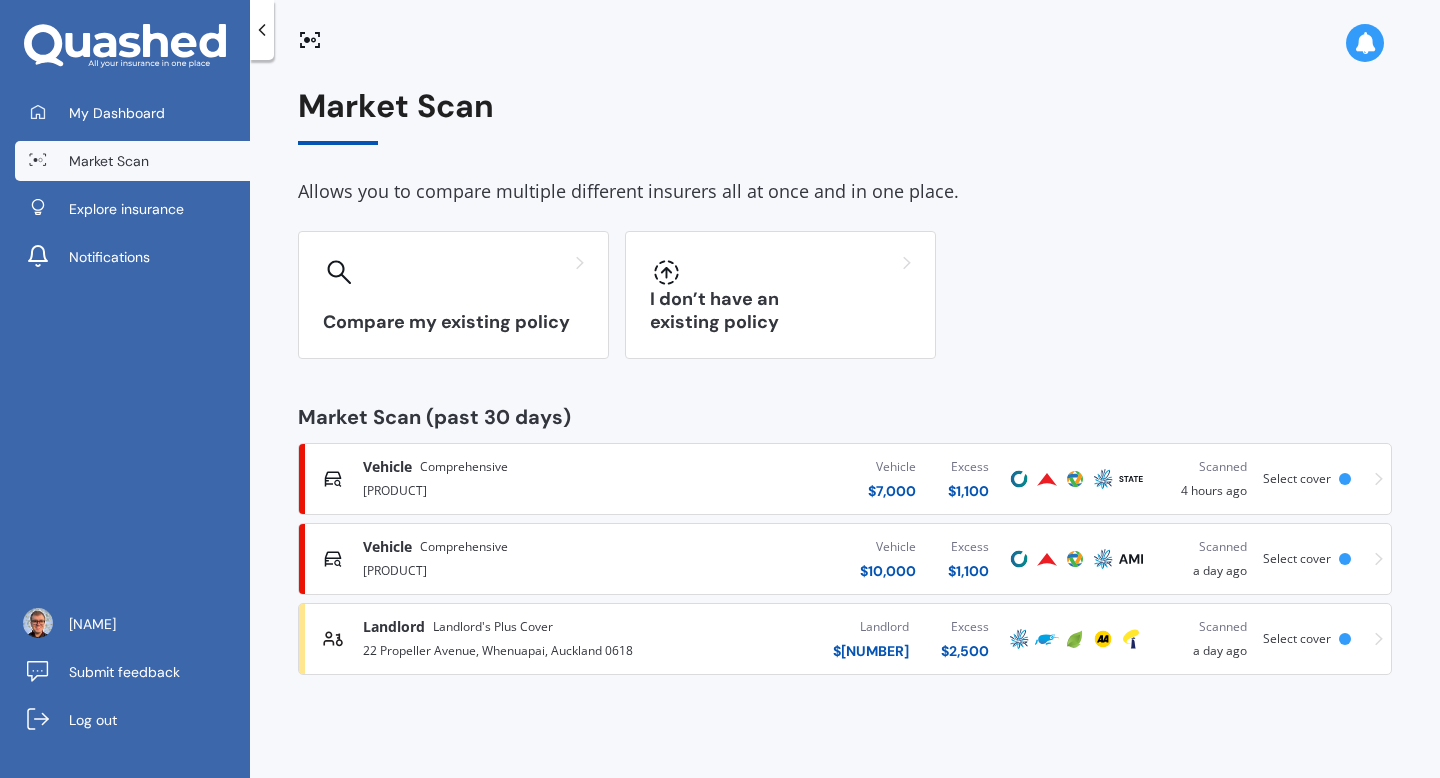 click on "Vehicle $ 10,000 Excess $ 1,100" at bounding box center (834, 559) 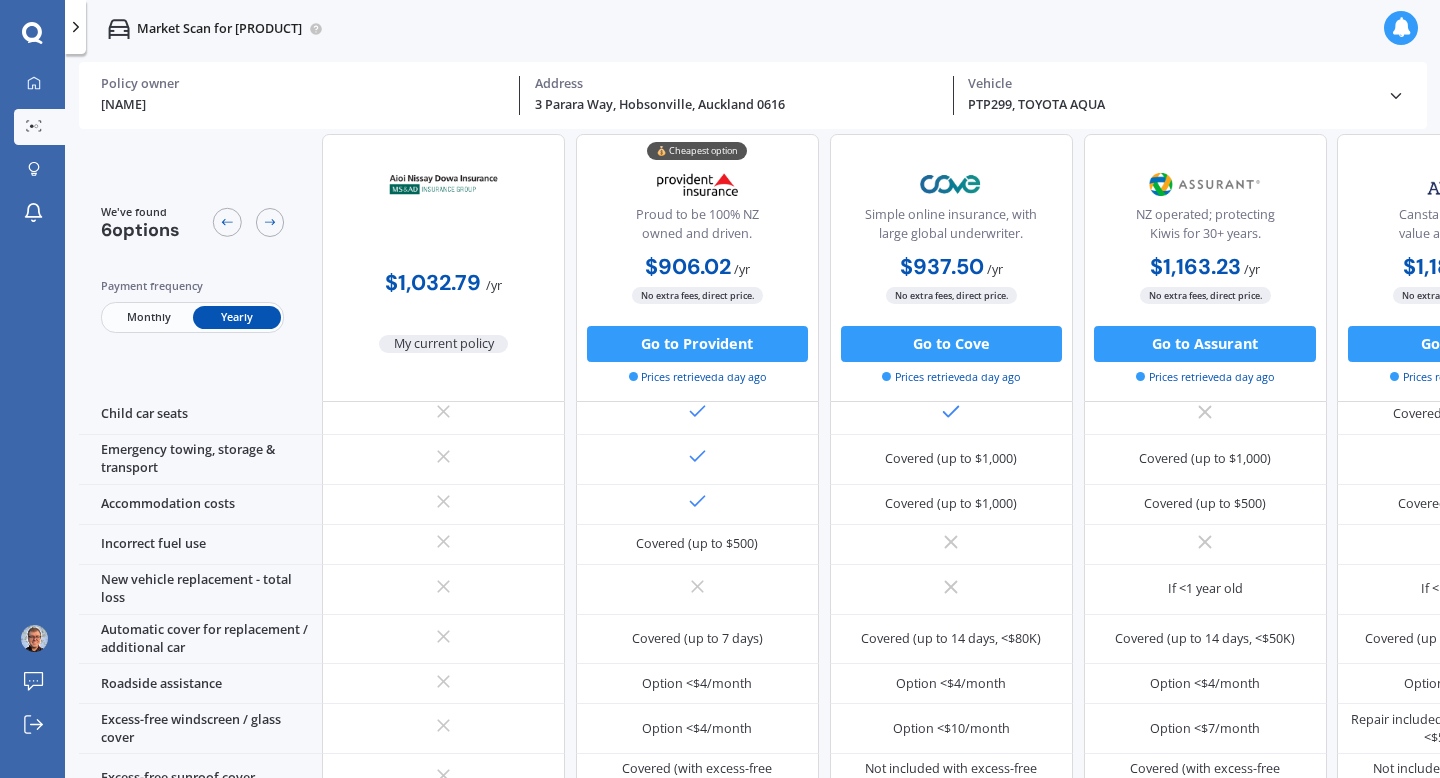 scroll, scrollTop: 0, scrollLeft: 0, axis: both 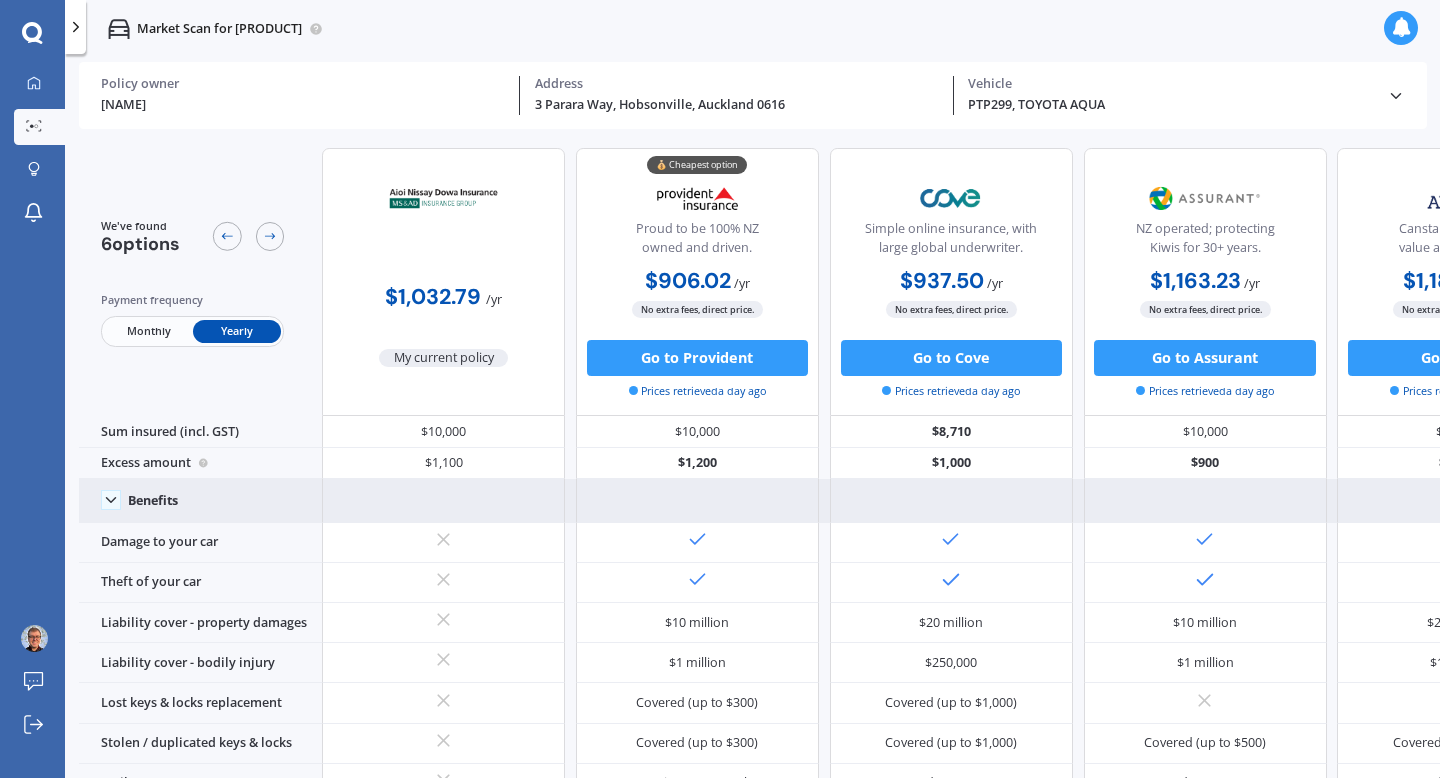 click at bounding box center [111, 500] 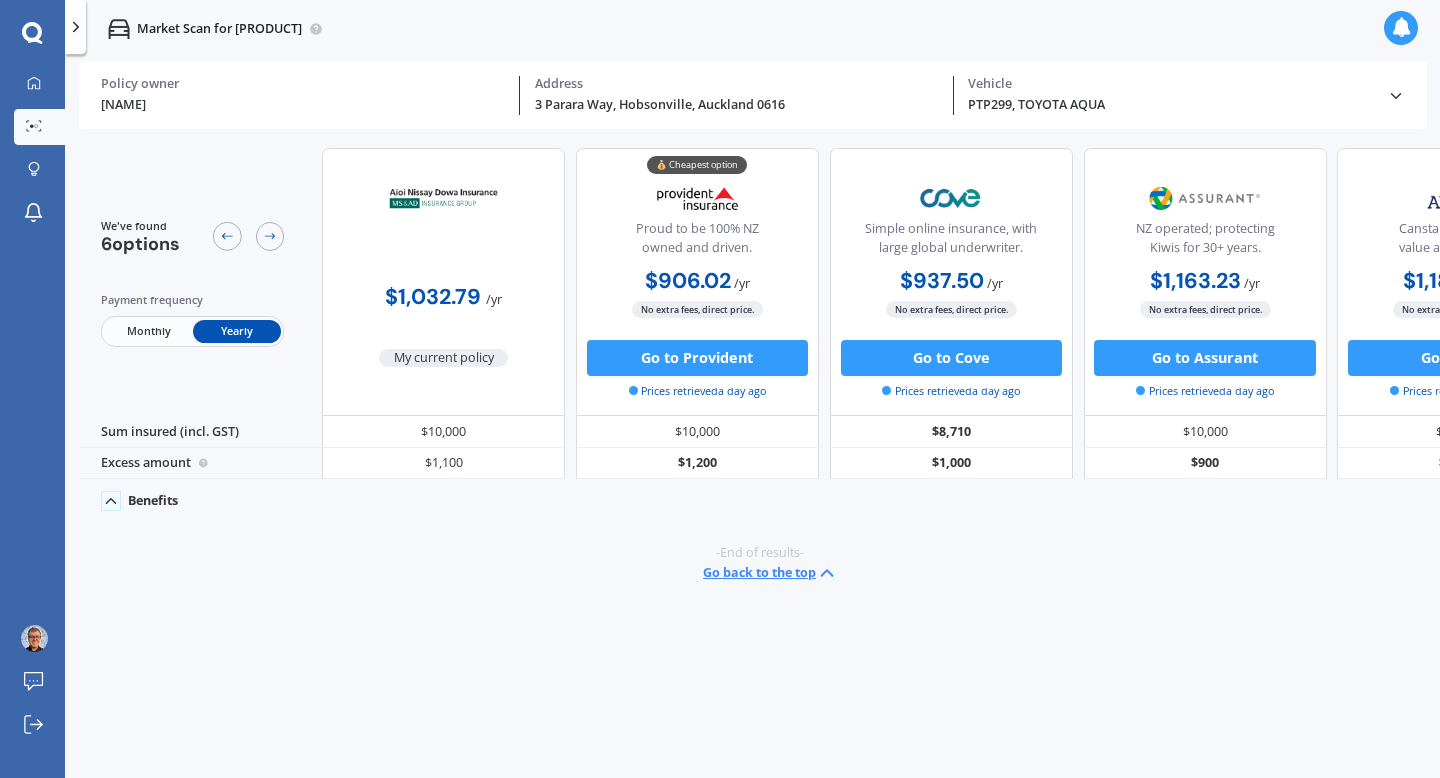 click at bounding box center (111, 501) 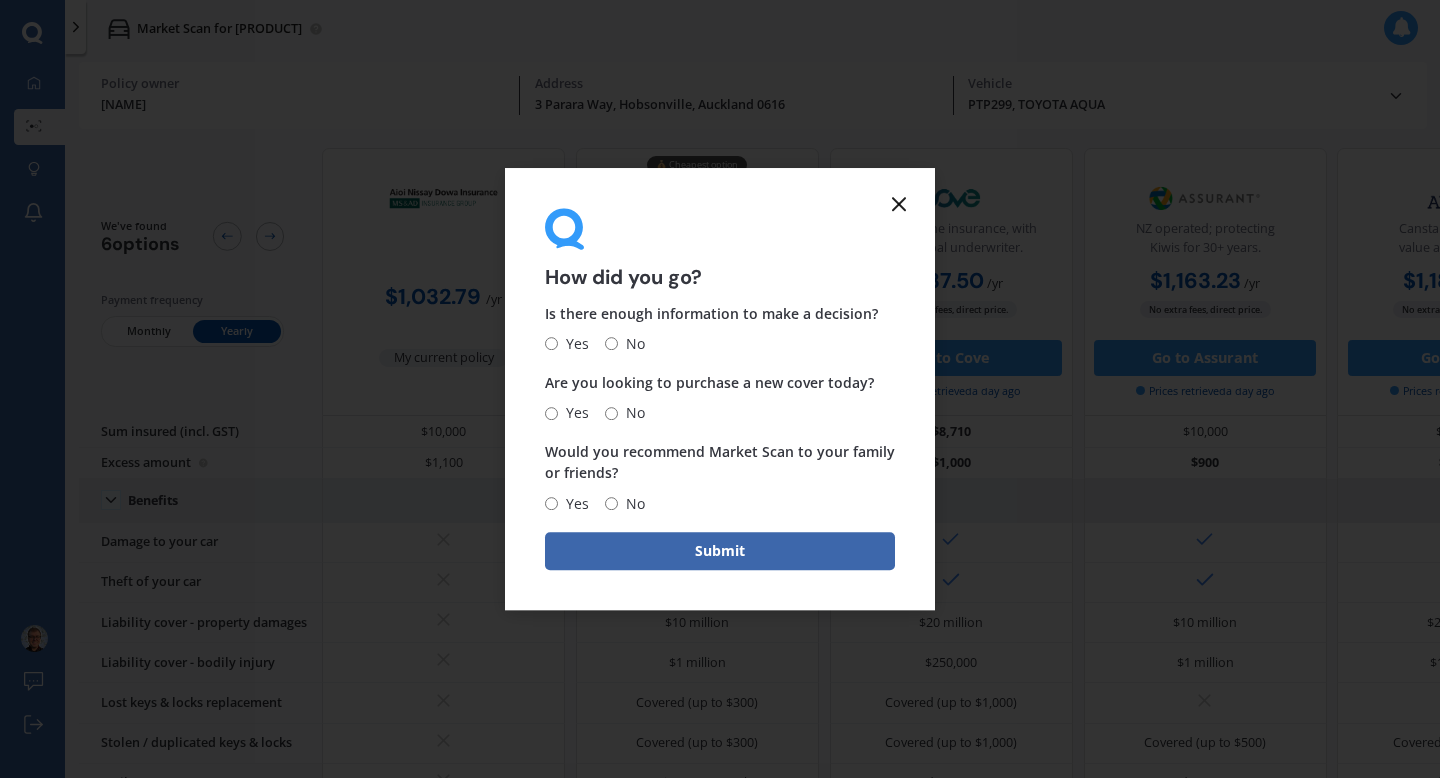 click at bounding box center [899, 204] 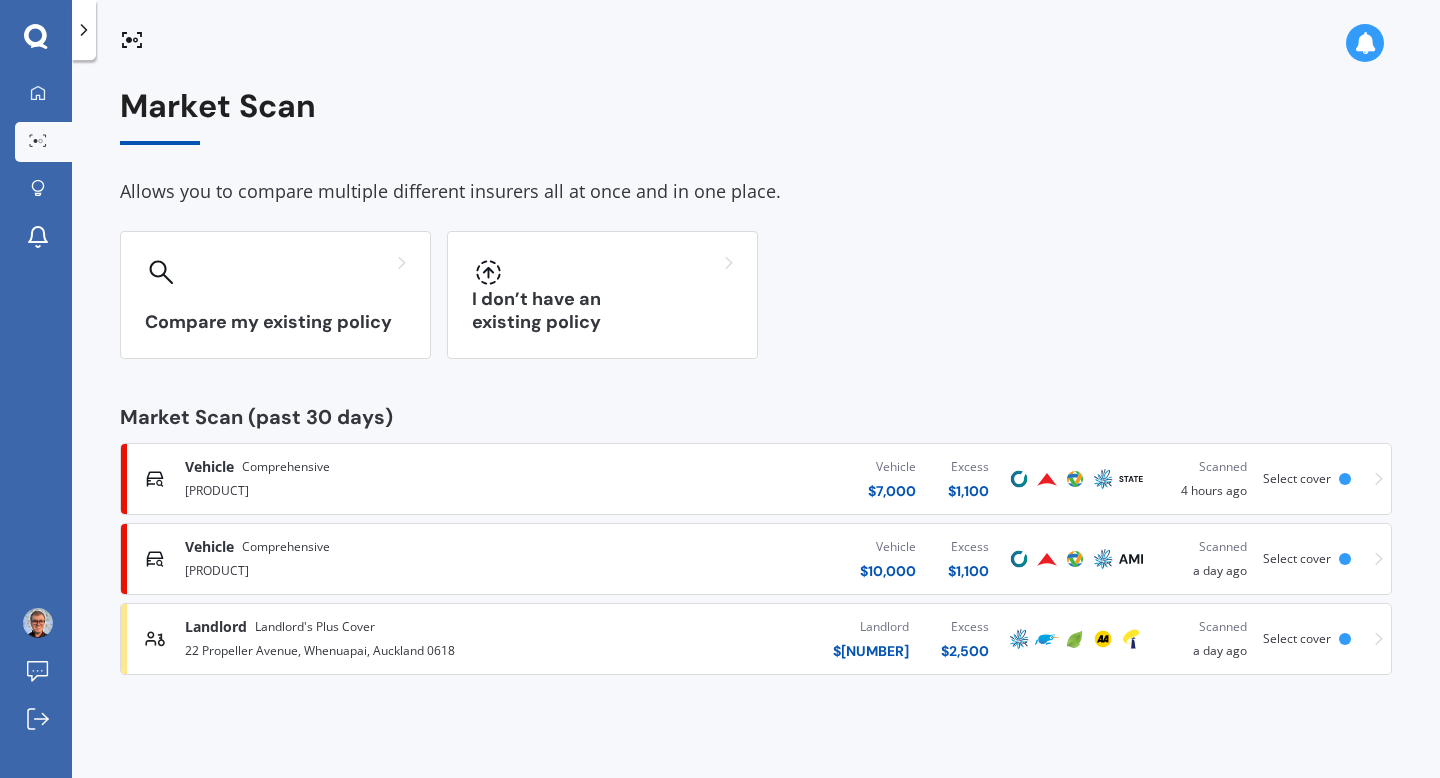 click on "22 Propeller Avenue, Whenuapai, Auckland 0618" at bounding box center (380, 649) 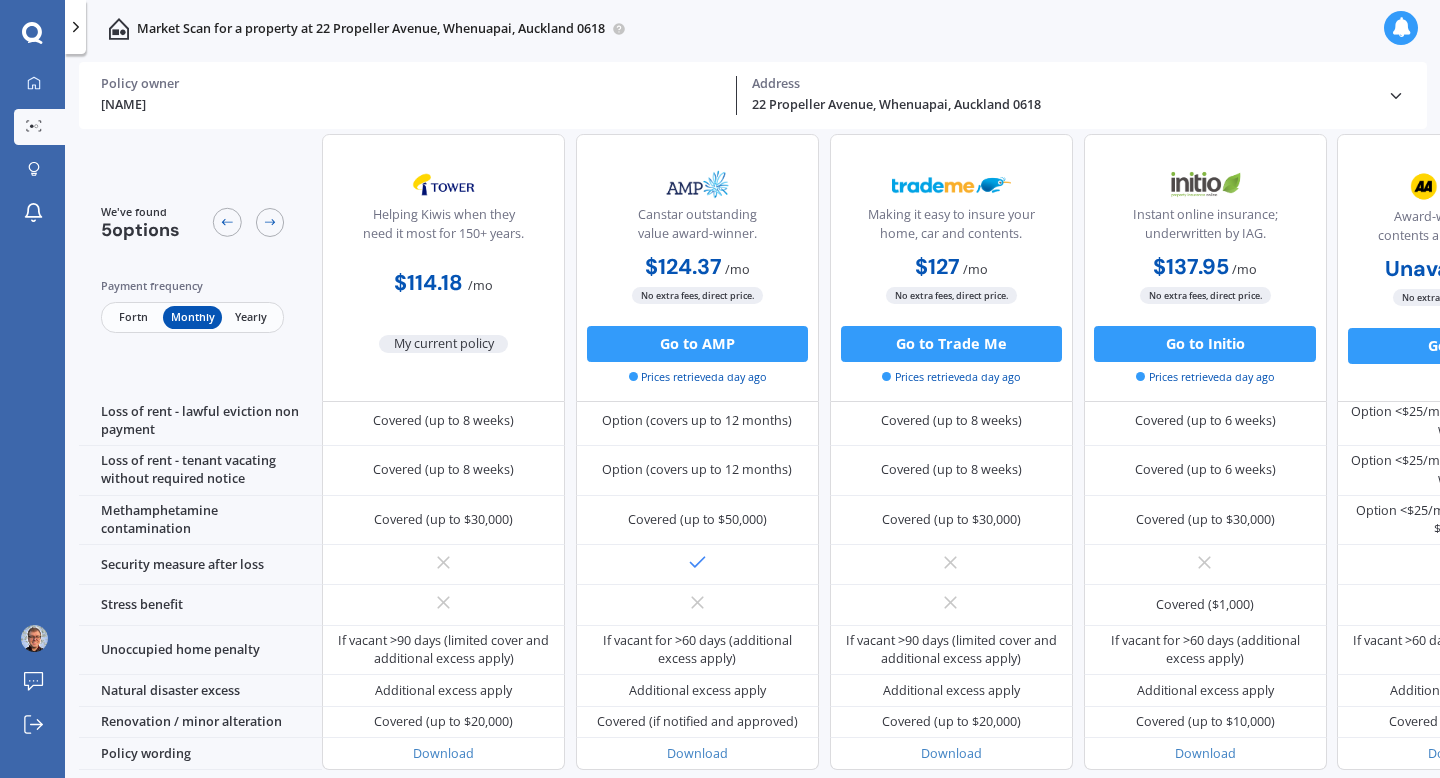 scroll, scrollTop: 970, scrollLeft: 0, axis: vertical 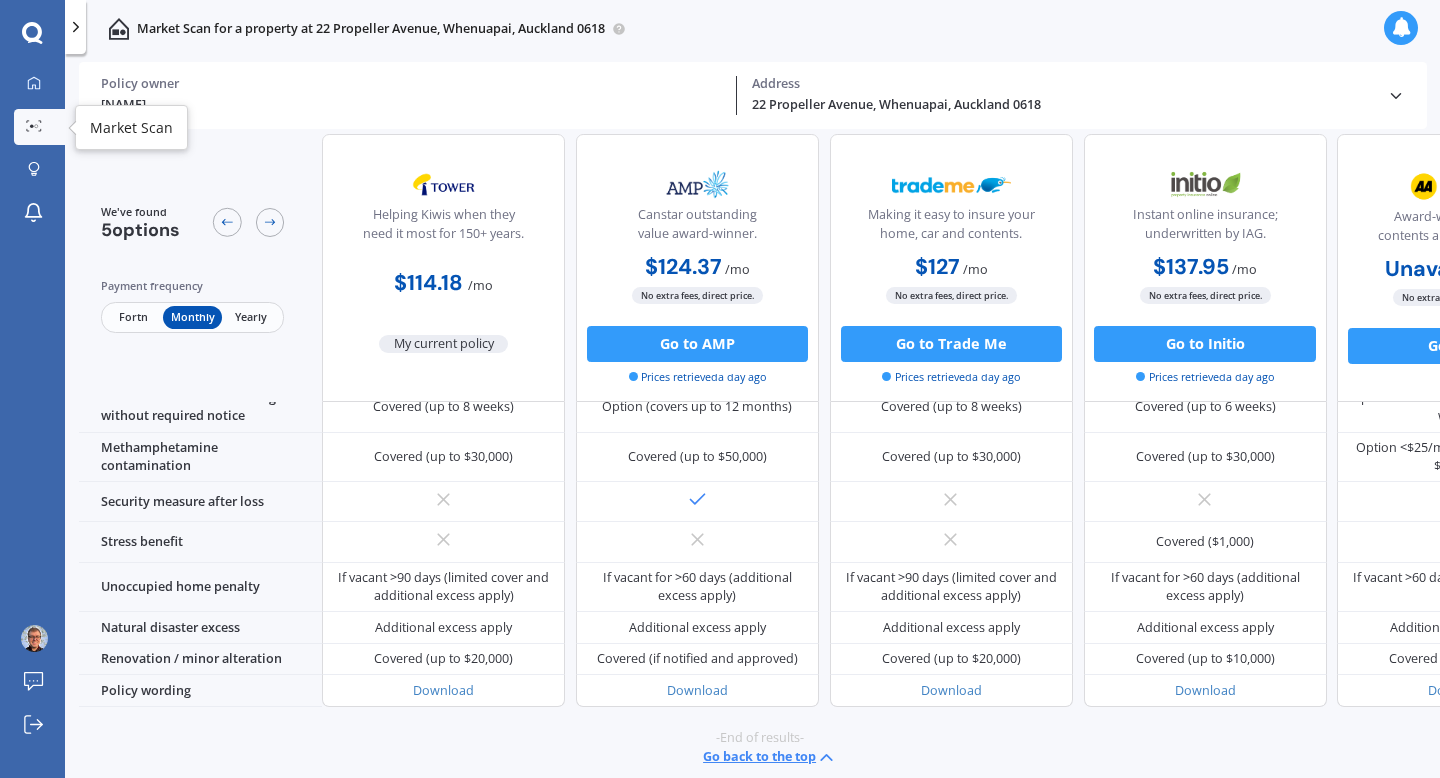 click at bounding box center [34, 126] 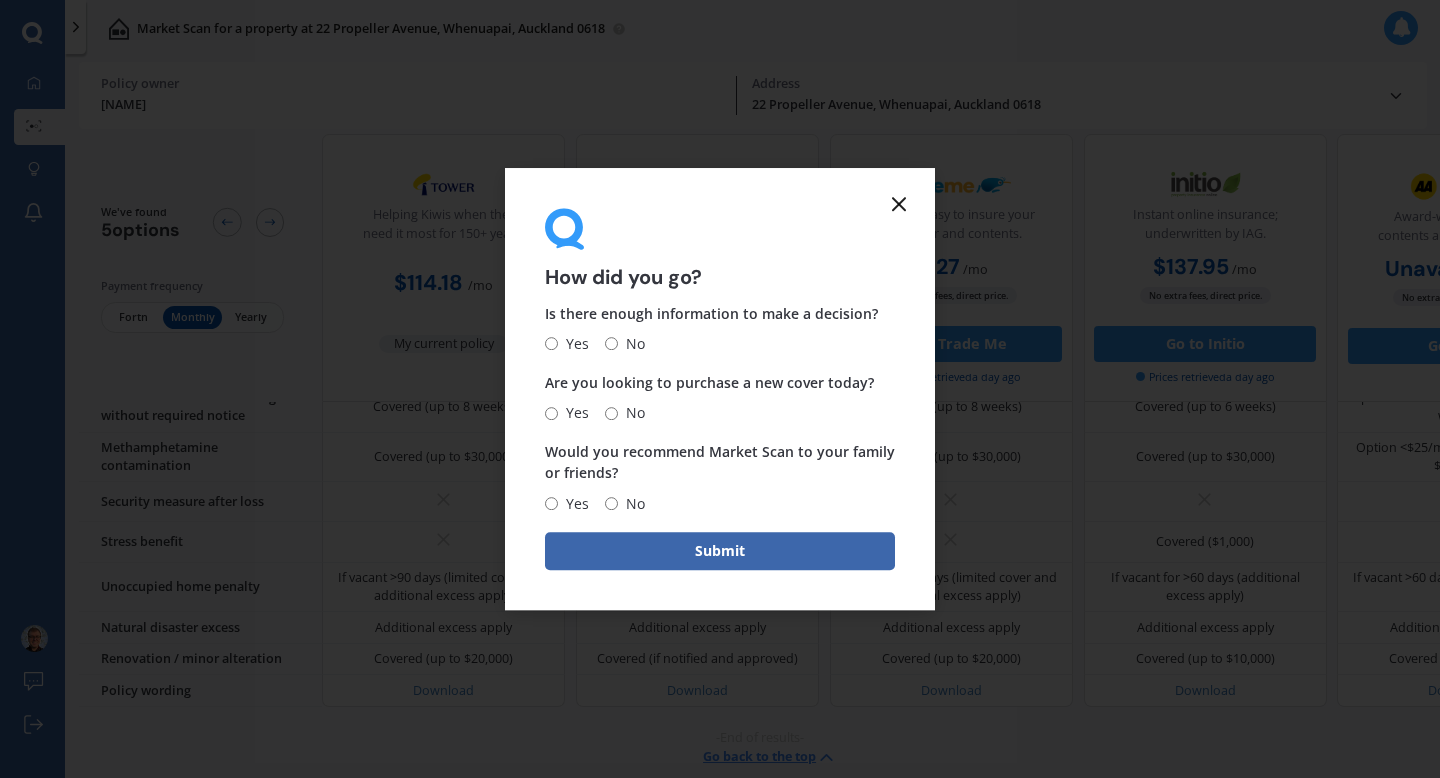 click at bounding box center (899, 204) 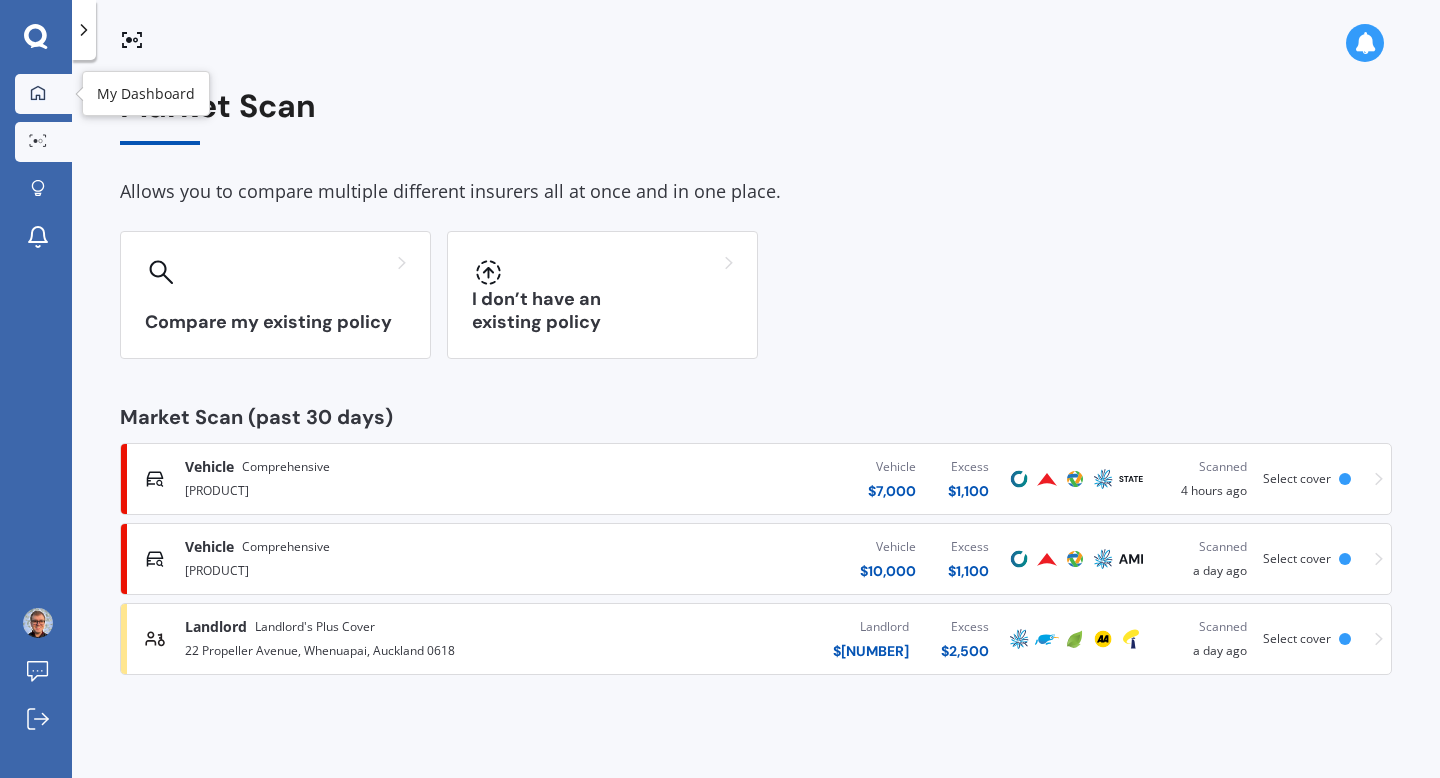 click at bounding box center (38, 92) 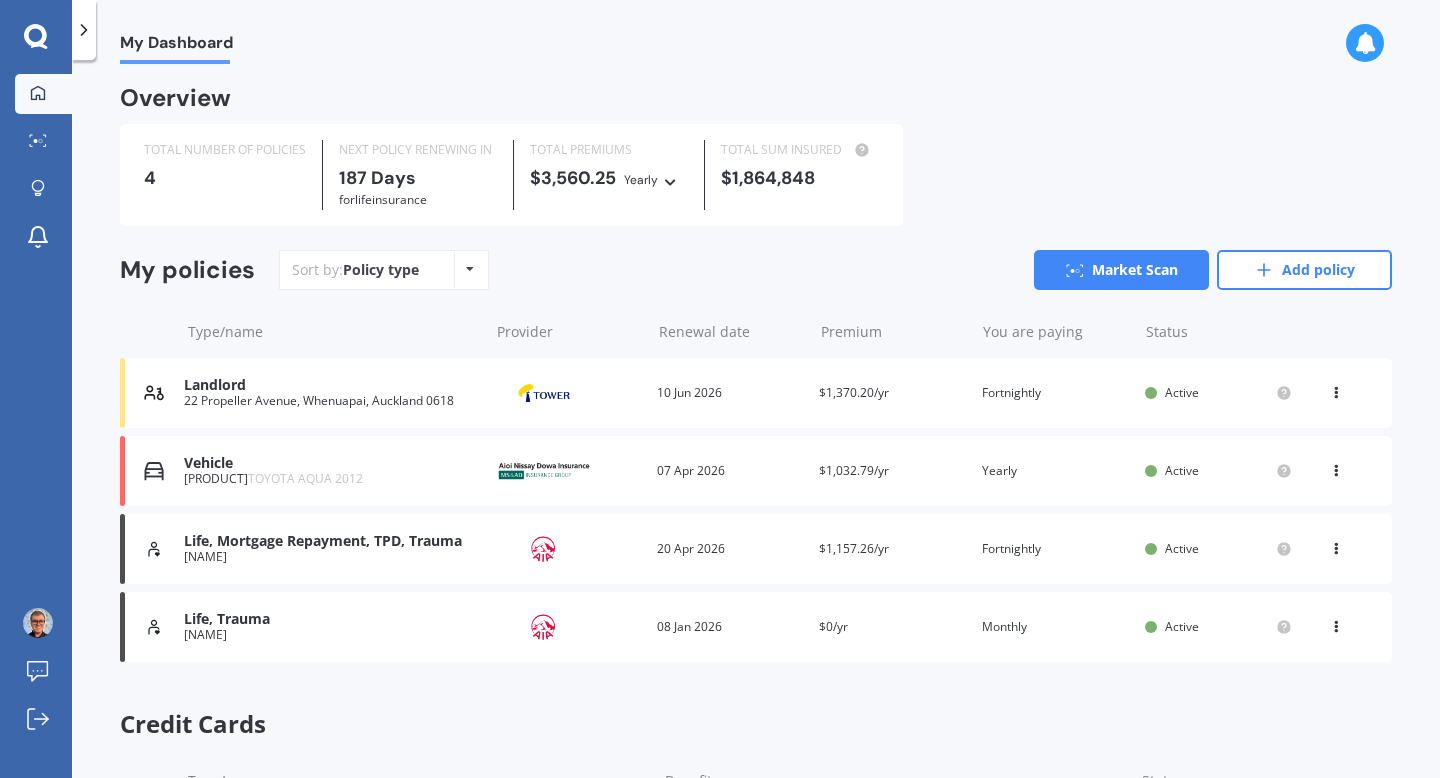 click on "[NAME]" at bounding box center [331, 557] 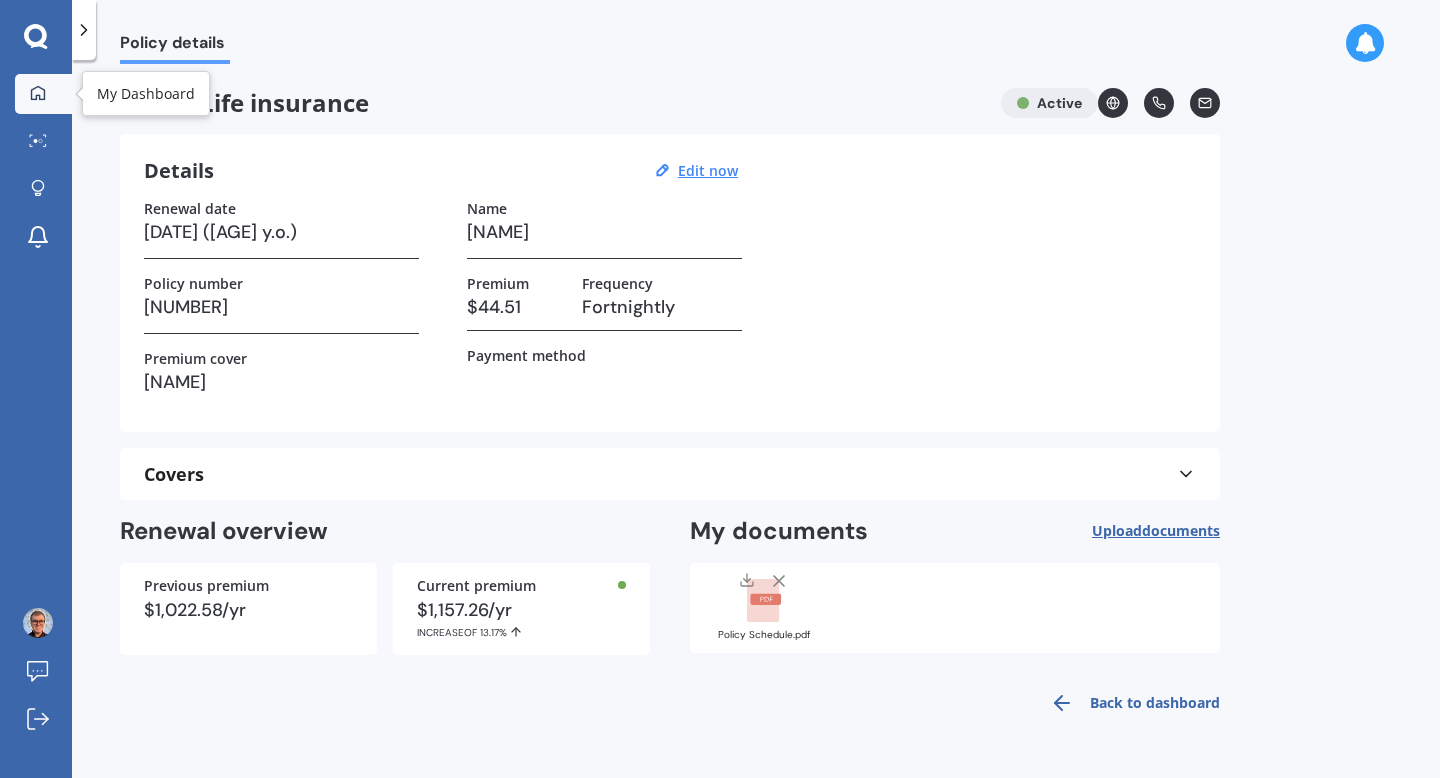 click on "My Dashboard" at bounding box center [43, 94] 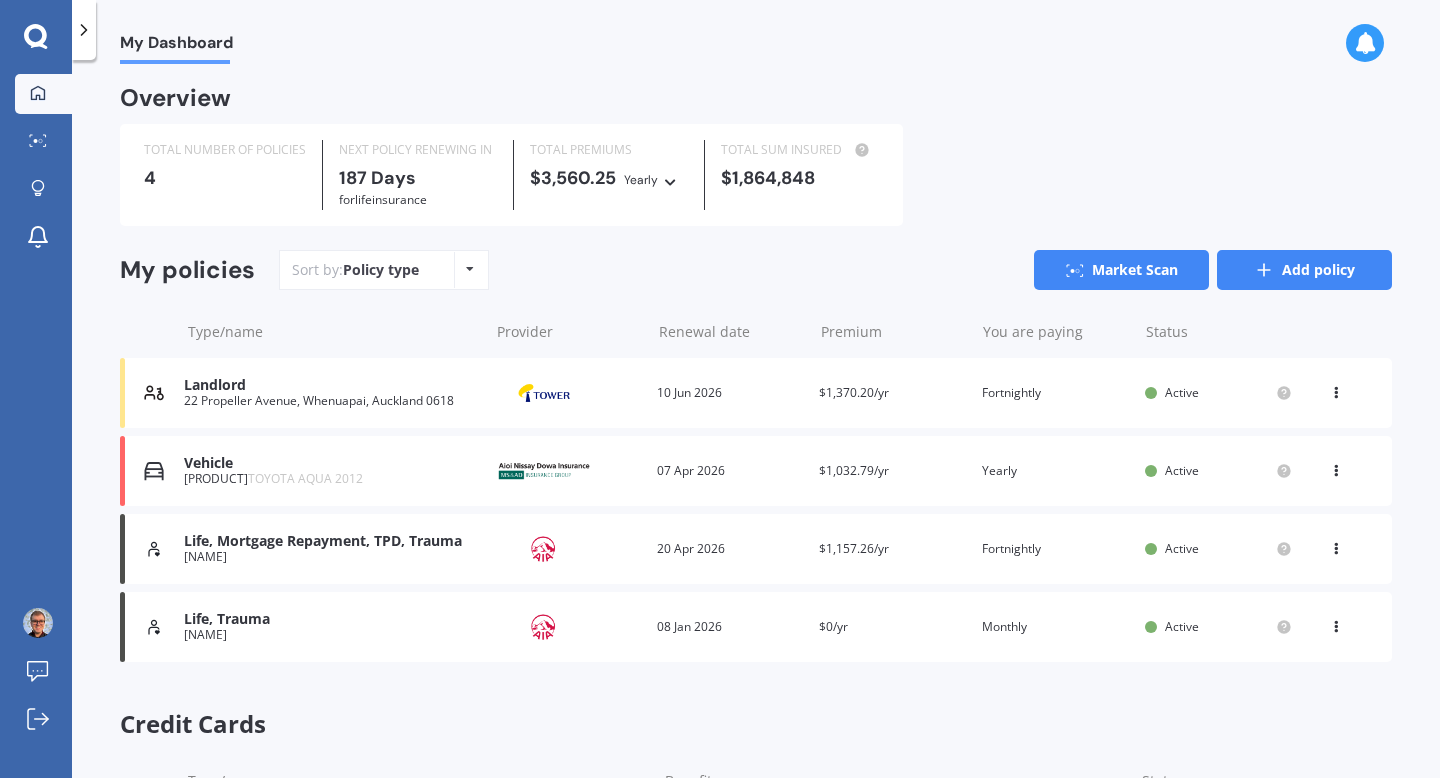 click on "Add policy" at bounding box center (1304, 270) 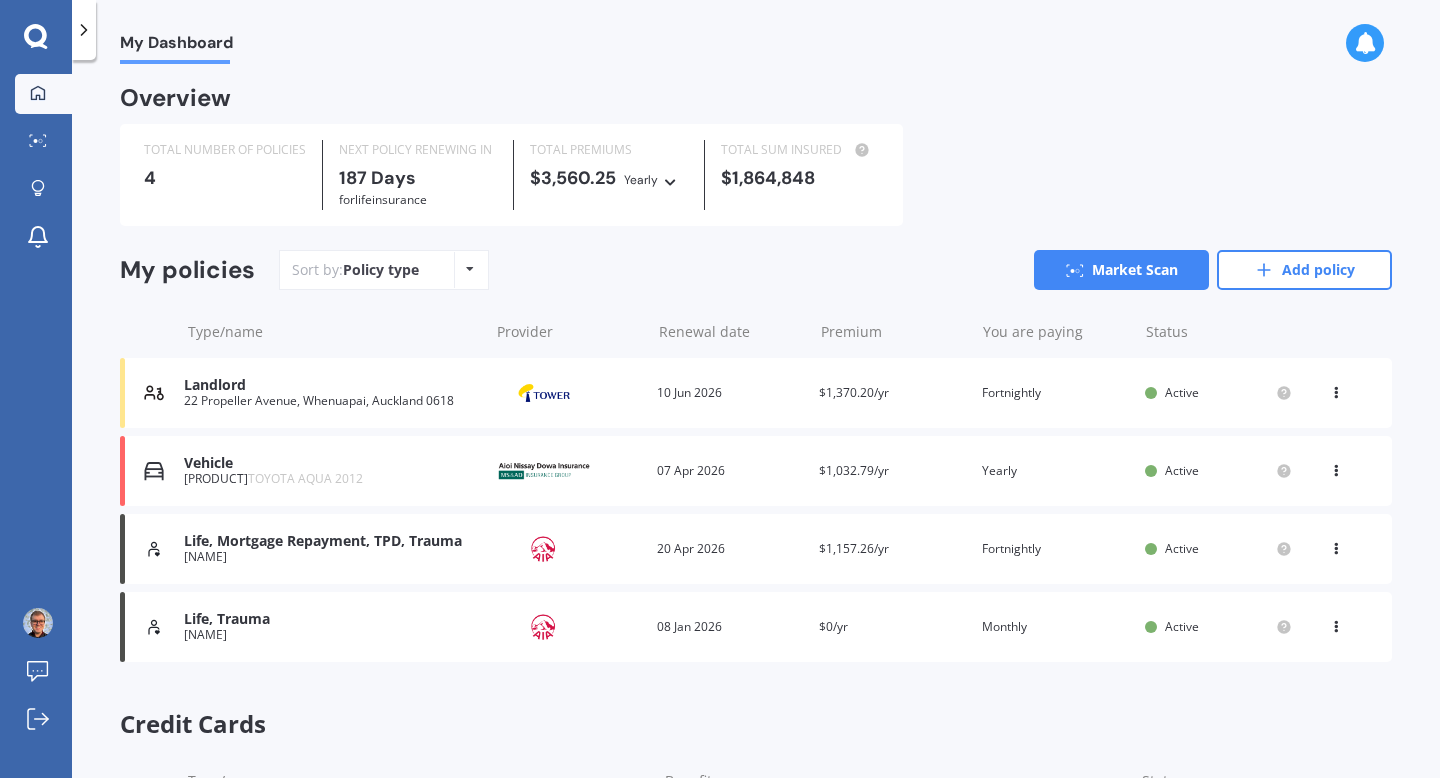 click on "Sort by:  Policy type Policy type Alphabetical Date added Renewing next Market Scan Add policy" at bounding box center [835, 270] 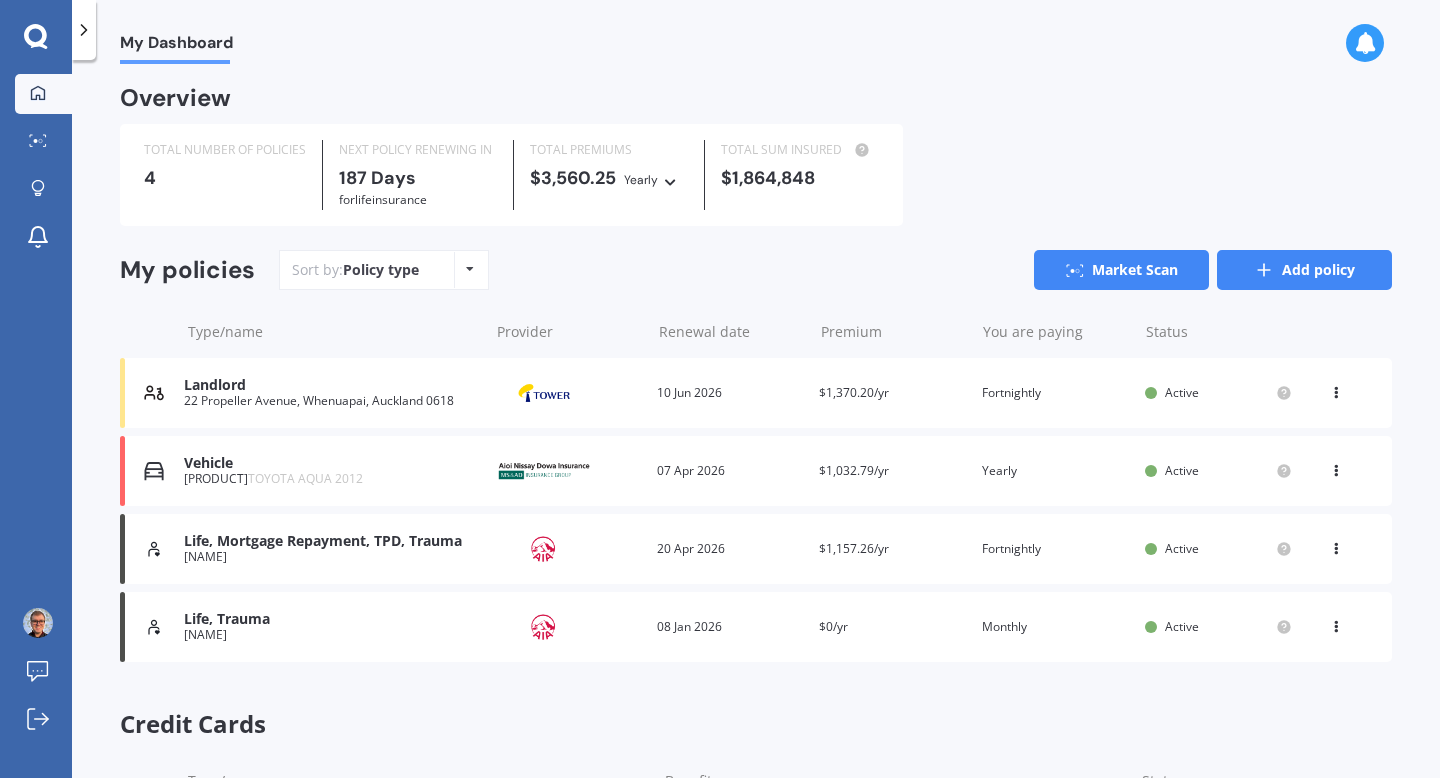 click on "Add policy" at bounding box center [1304, 270] 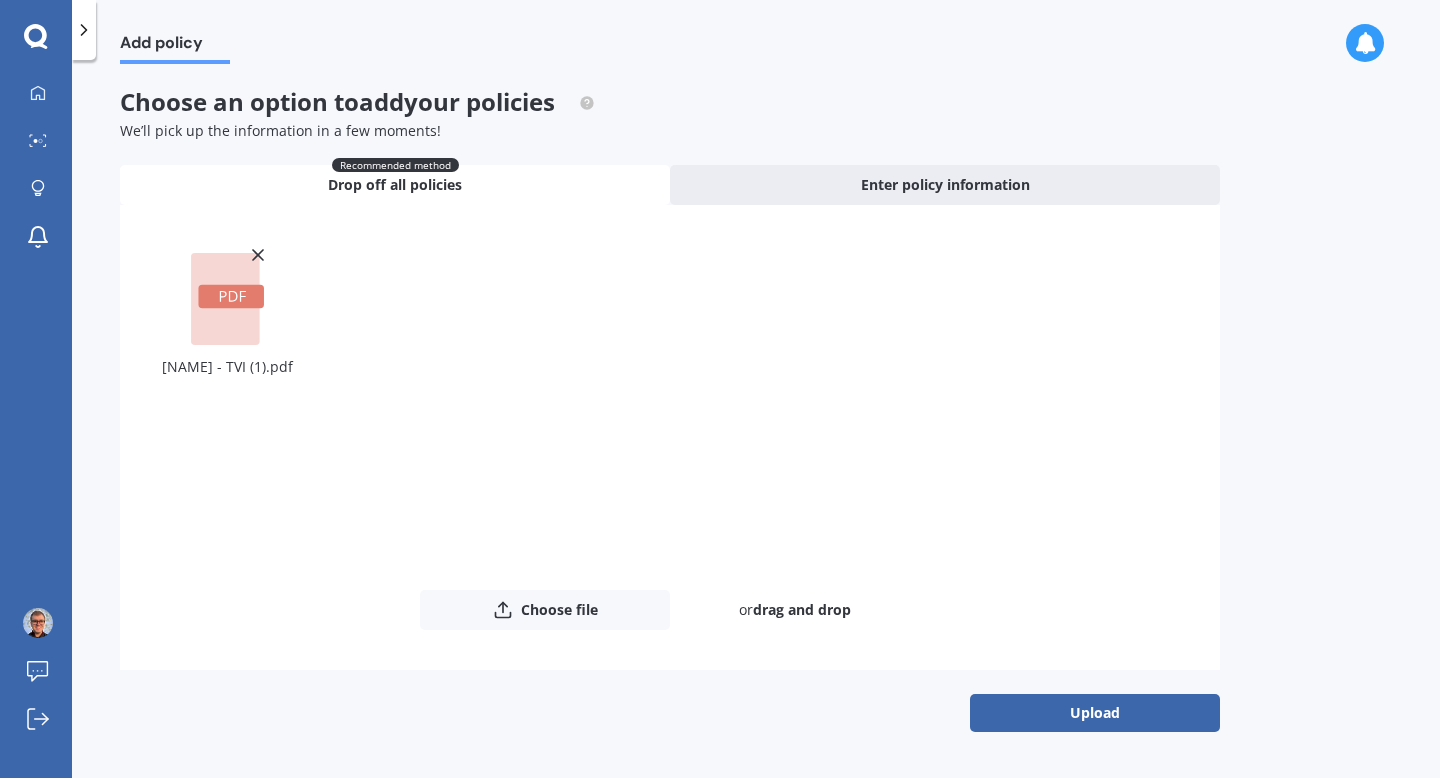 click at bounding box center (258, 255) 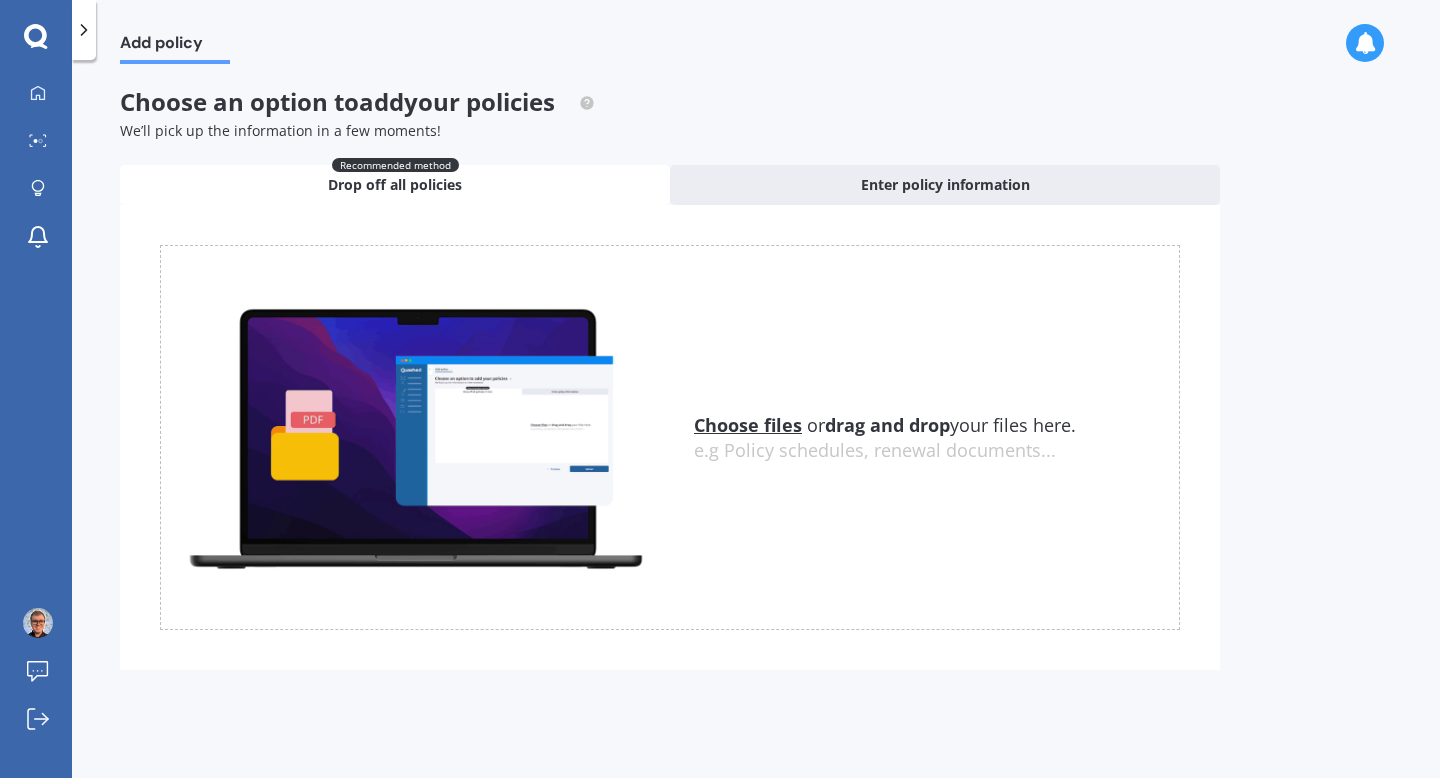click on "Add policy Choose an option   to  your policies We’ll pick up the information in a few moments! Recommended method Drop off all policies Enter policy information Uploading Choose files   or  drag and drop  your files here. Choose files or photos e.g Policy schedules, renewal documents... The file name   already exists, would you like to replace it? Confirm Cancel" at bounding box center (756, 423) 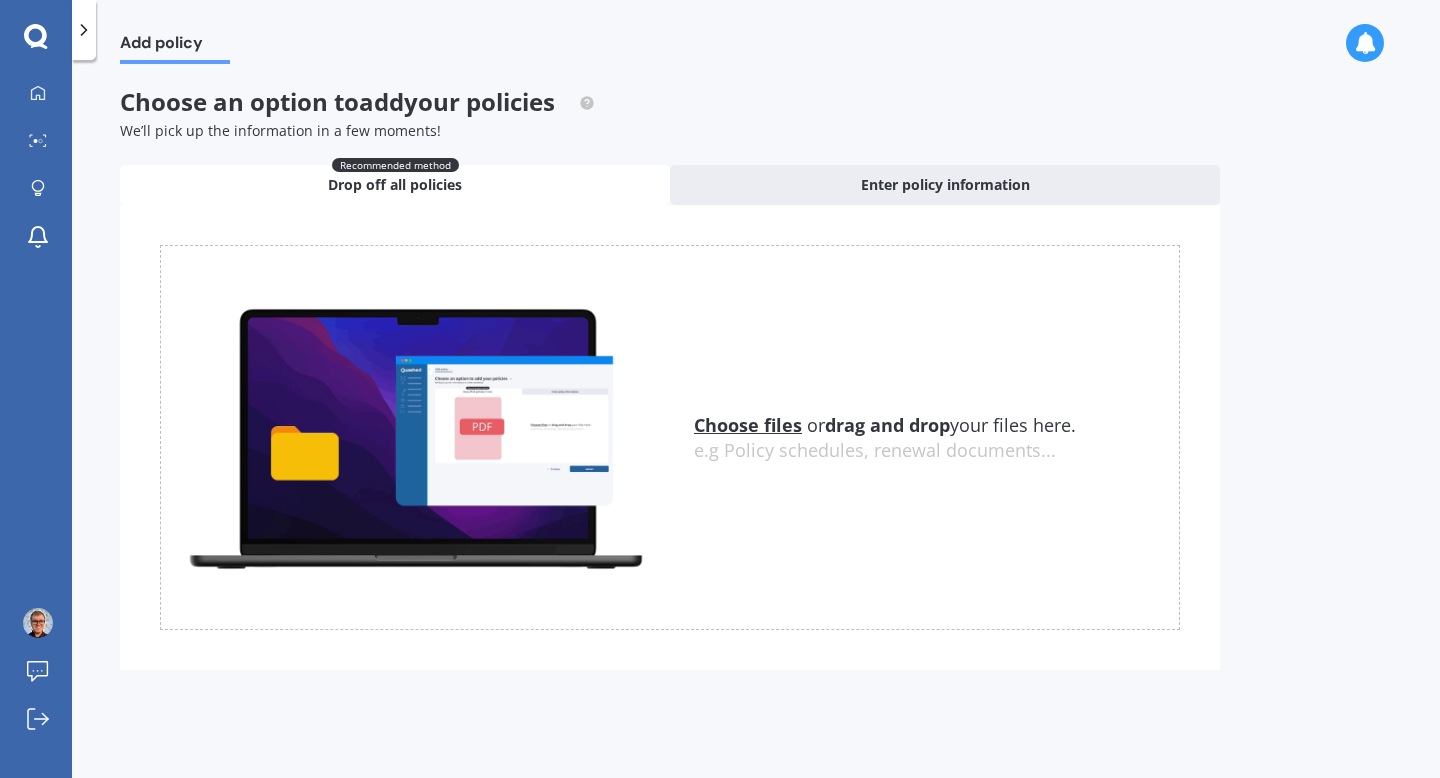 click on "Choose an option   to  add  your policies We’ll pick up the information in a few moments!" at bounding box center [670, 114] 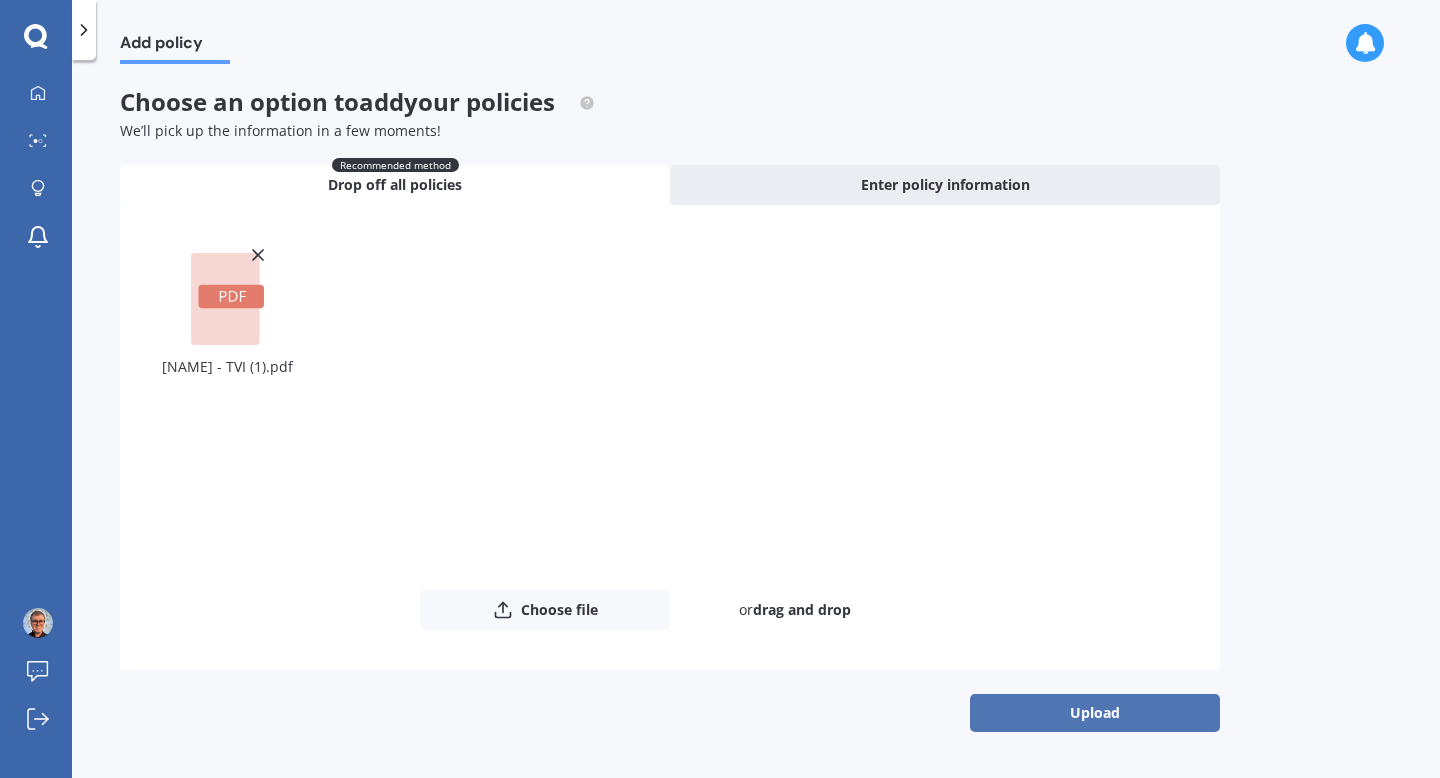 click on "Upload" at bounding box center (1095, 713) 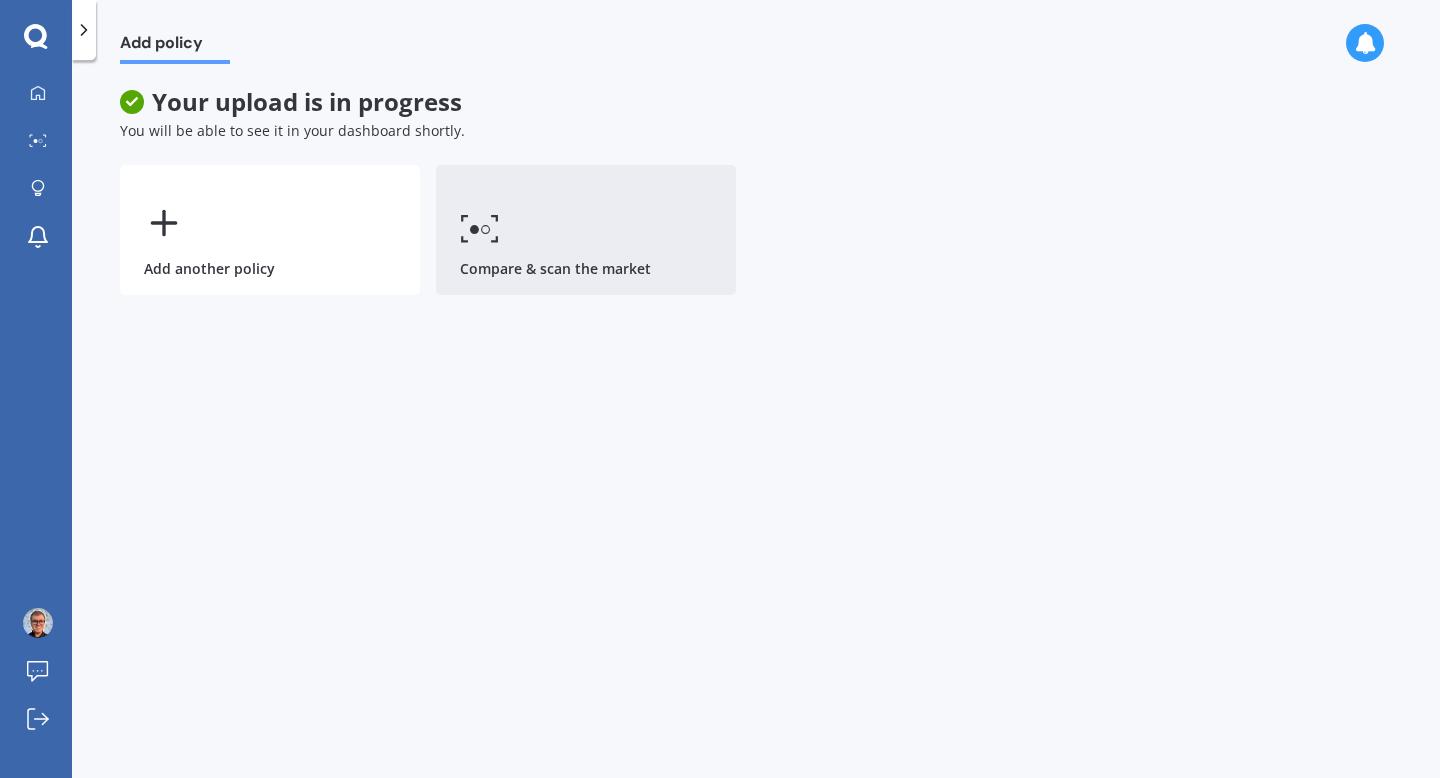 click on "Compare & scan the market" at bounding box center [586, 230] 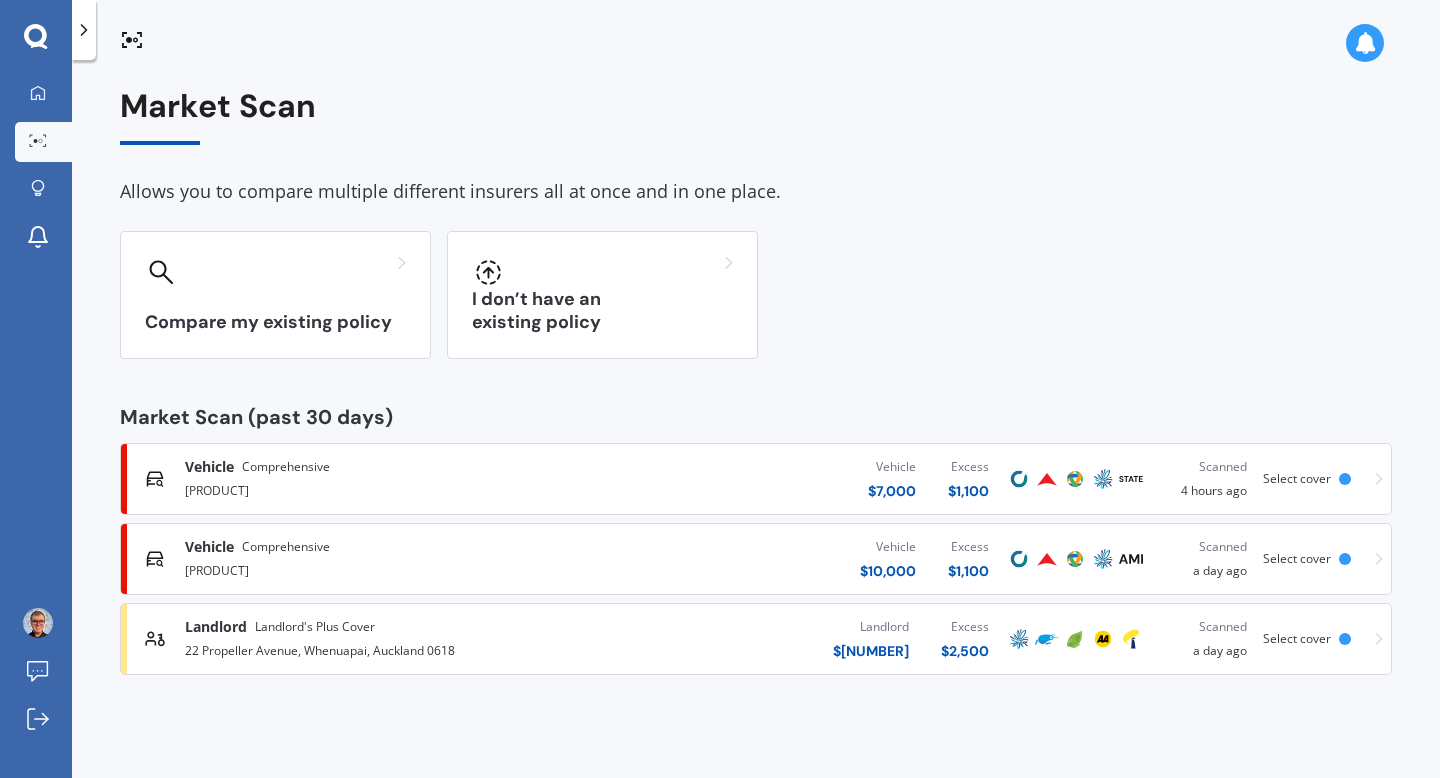 click on "Vehicle $ 10,000 Excess $ 1,100" at bounding box center (790, 559) 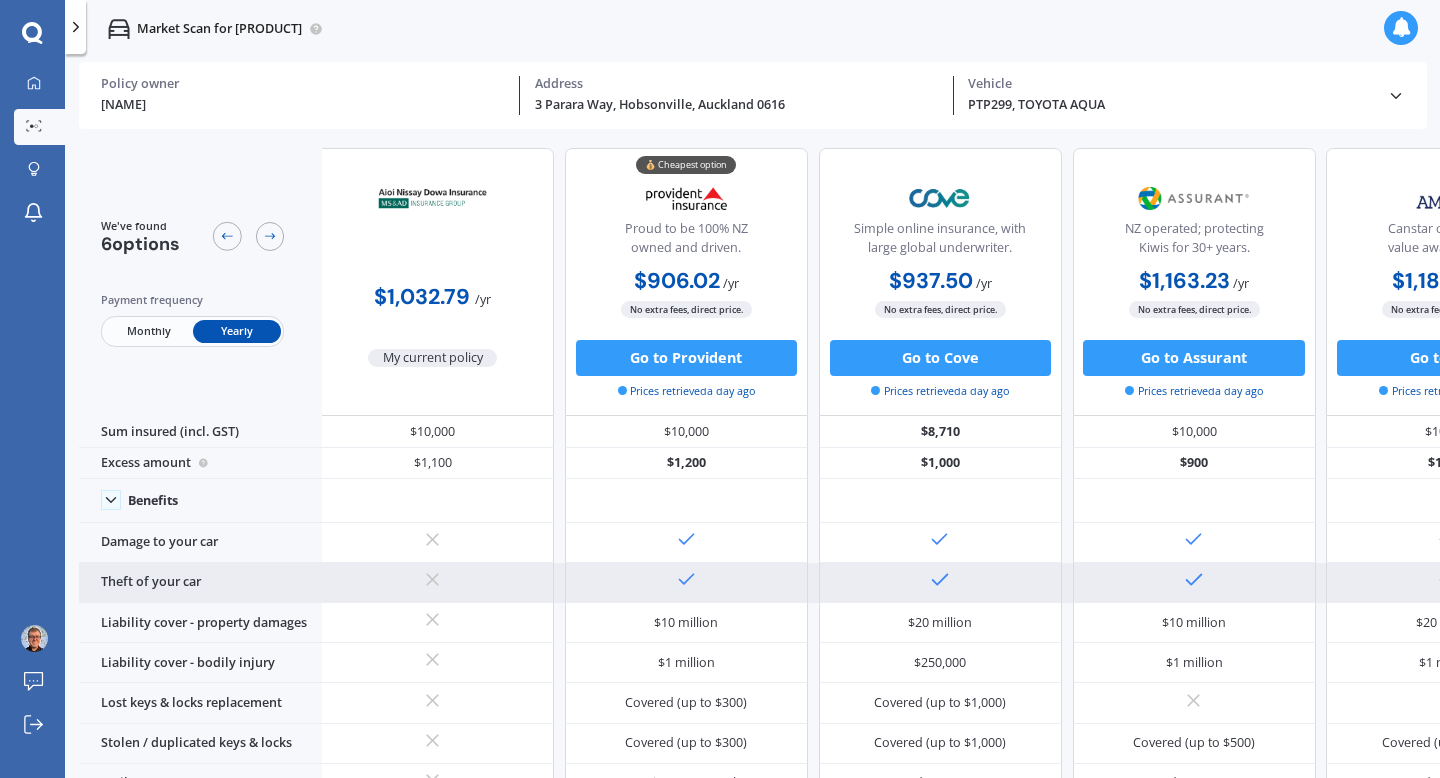 scroll, scrollTop: 0, scrollLeft: 0, axis: both 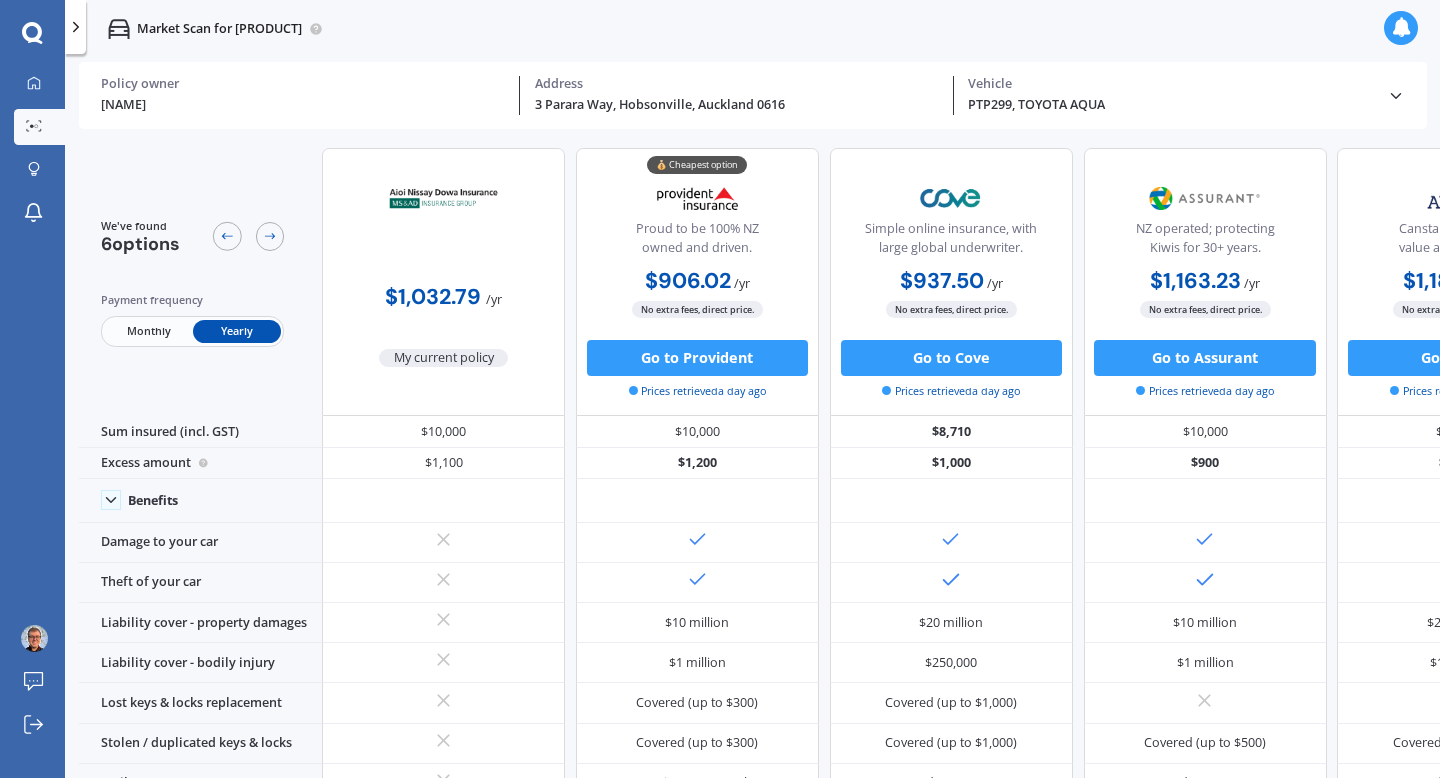 click on "Monthly" at bounding box center [148, 331] 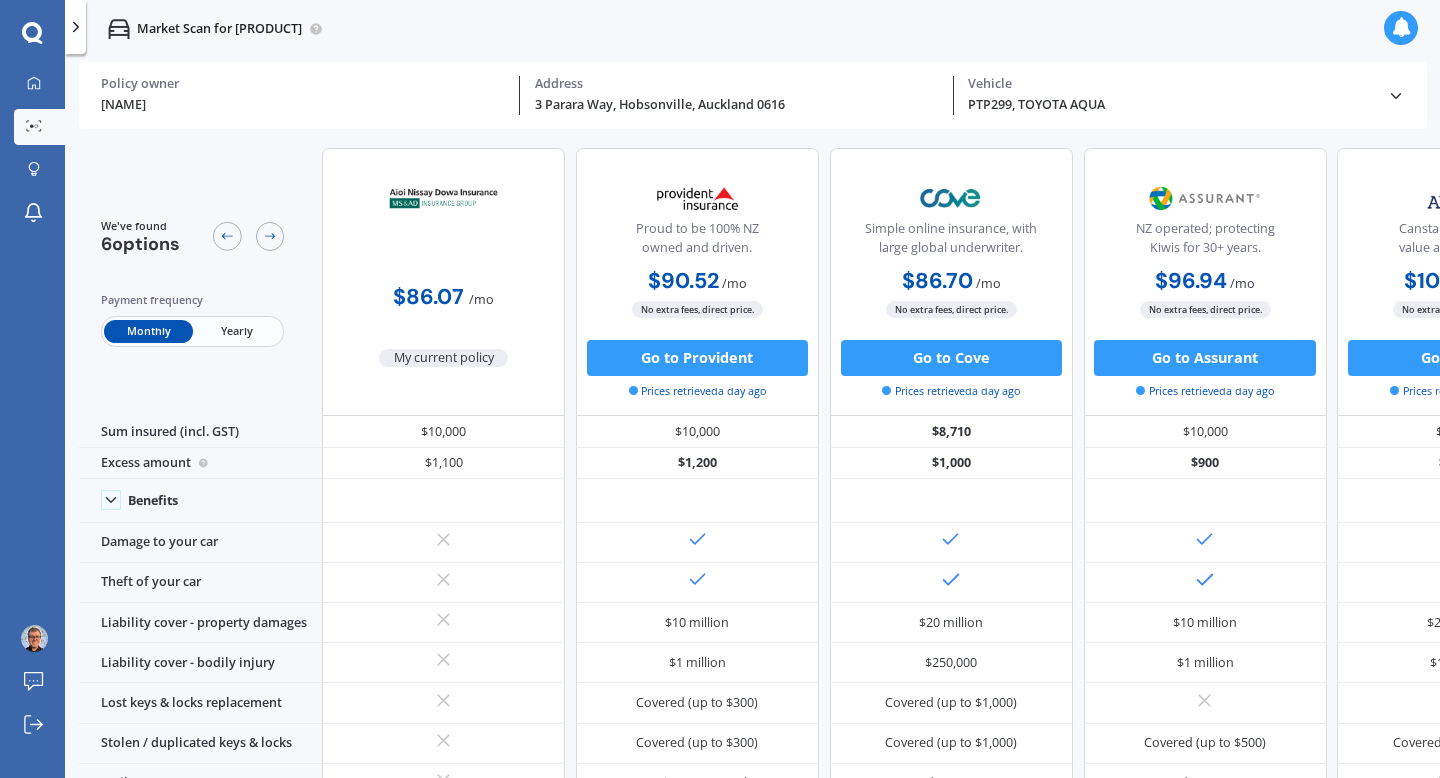 click on "Yearly" at bounding box center [237, 331] 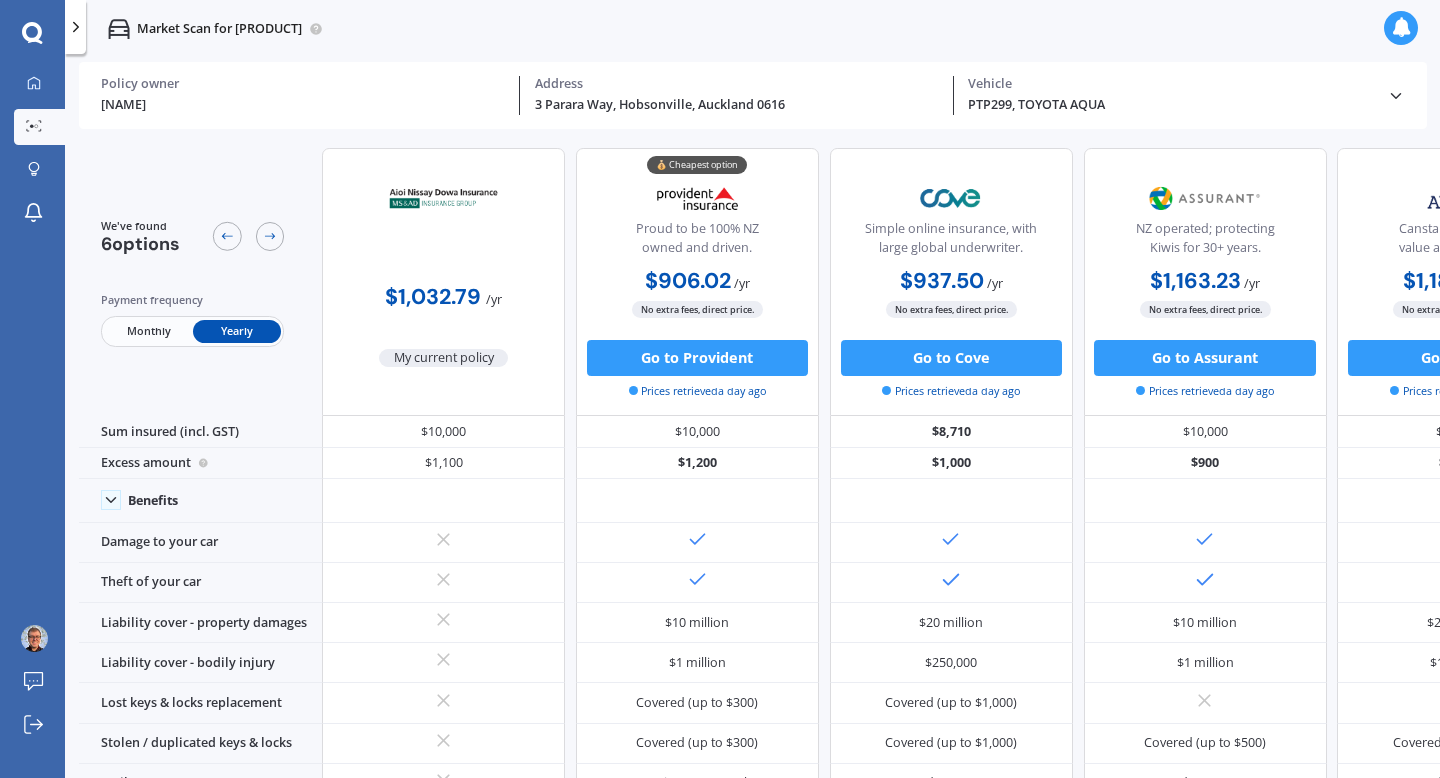 click on "Monthly" at bounding box center (148, 331) 